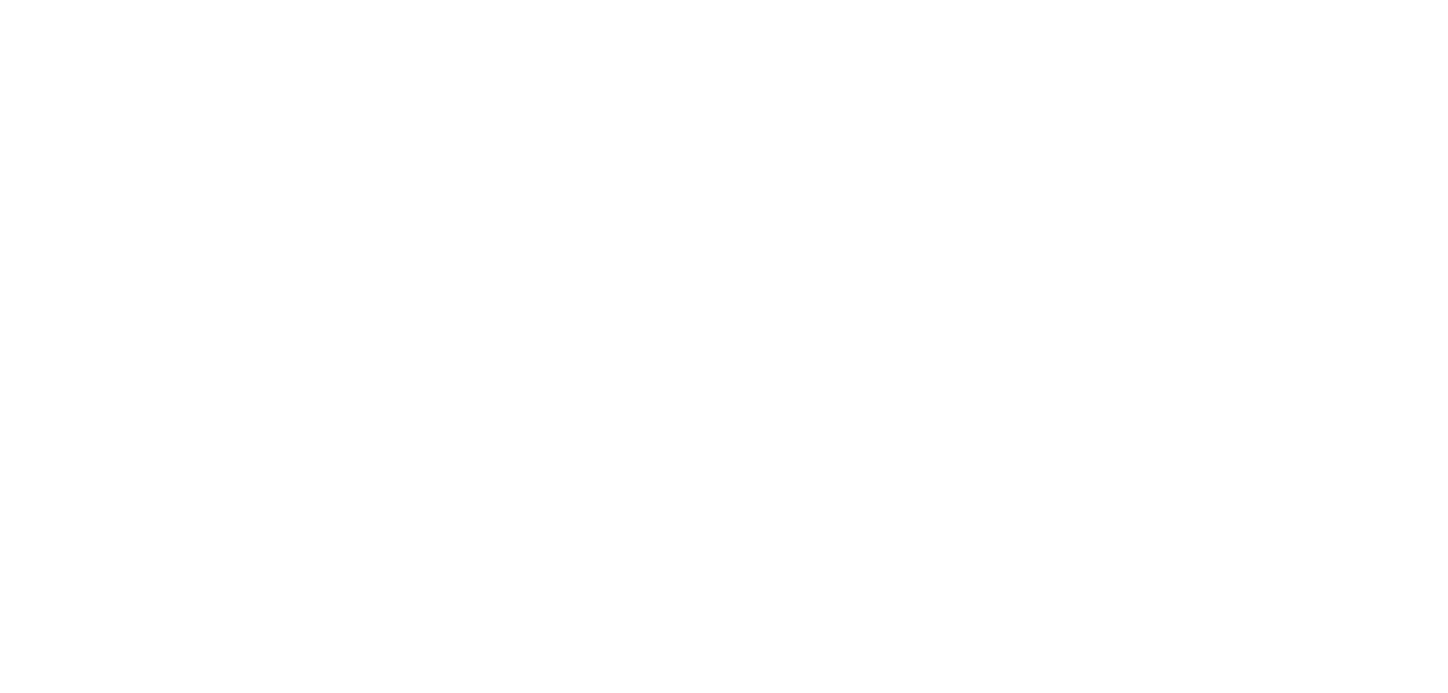 scroll, scrollTop: 0, scrollLeft: 0, axis: both 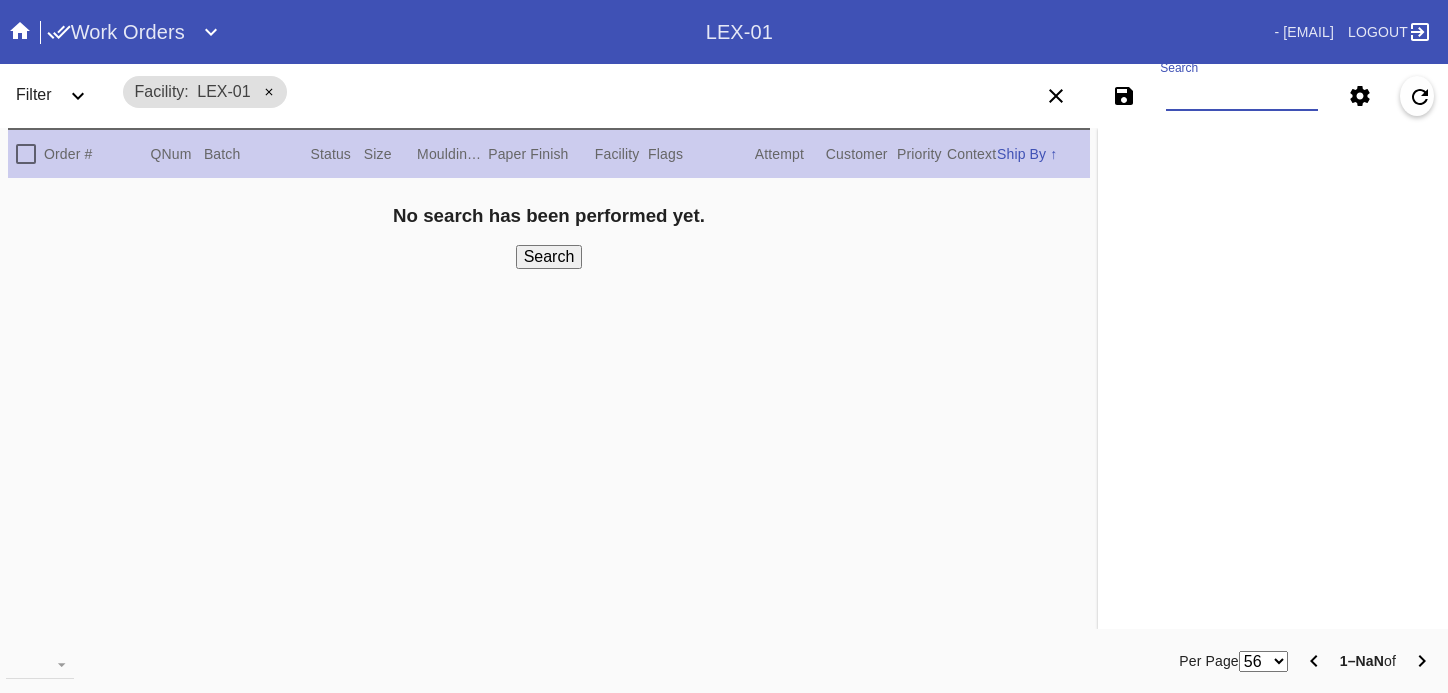 click on "Search" at bounding box center [1242, 96] 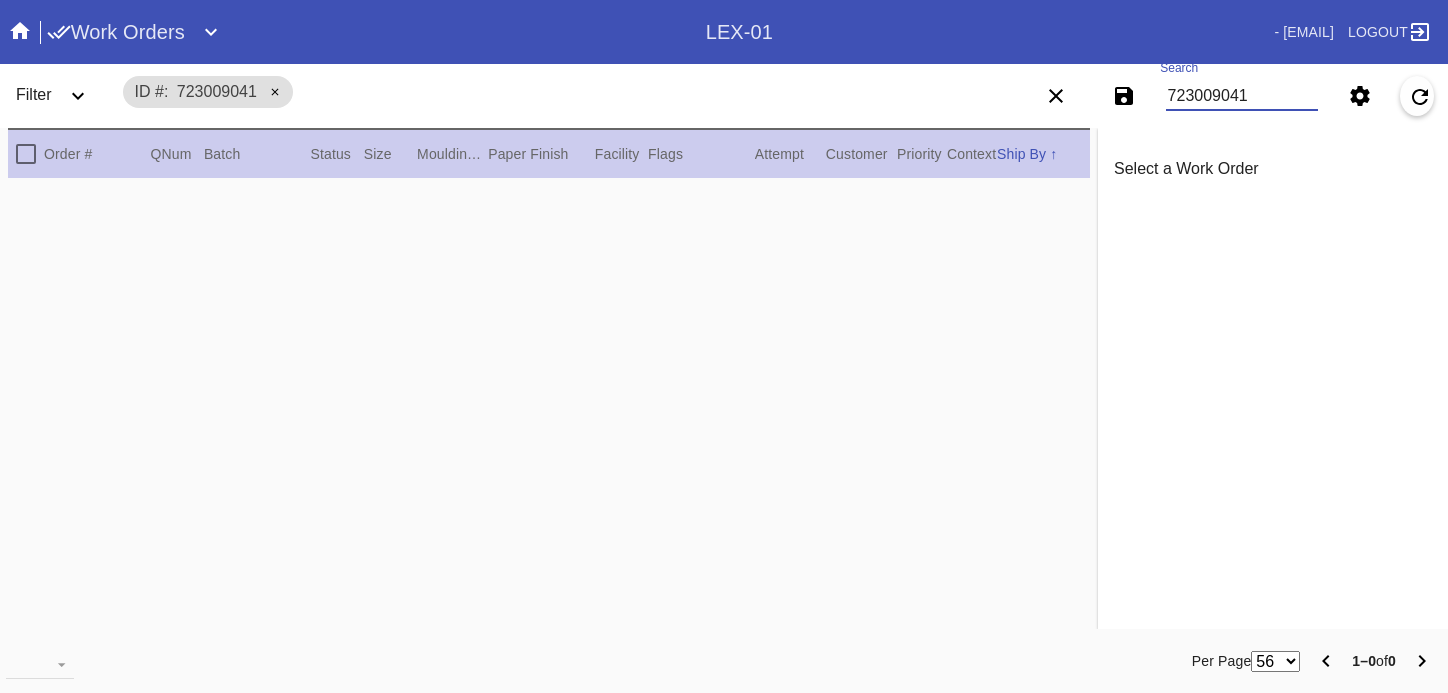click on "723009041" at bounding box center (1242, 96) 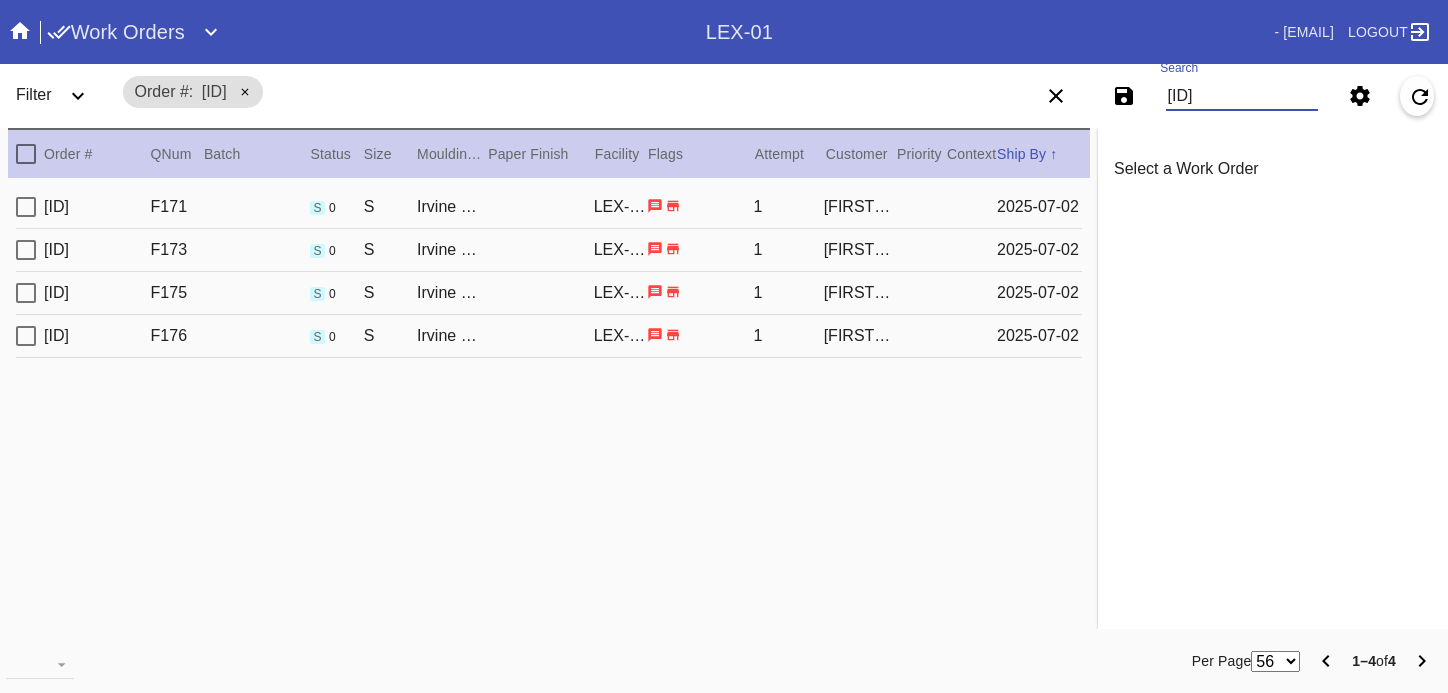 type on "[ID]" 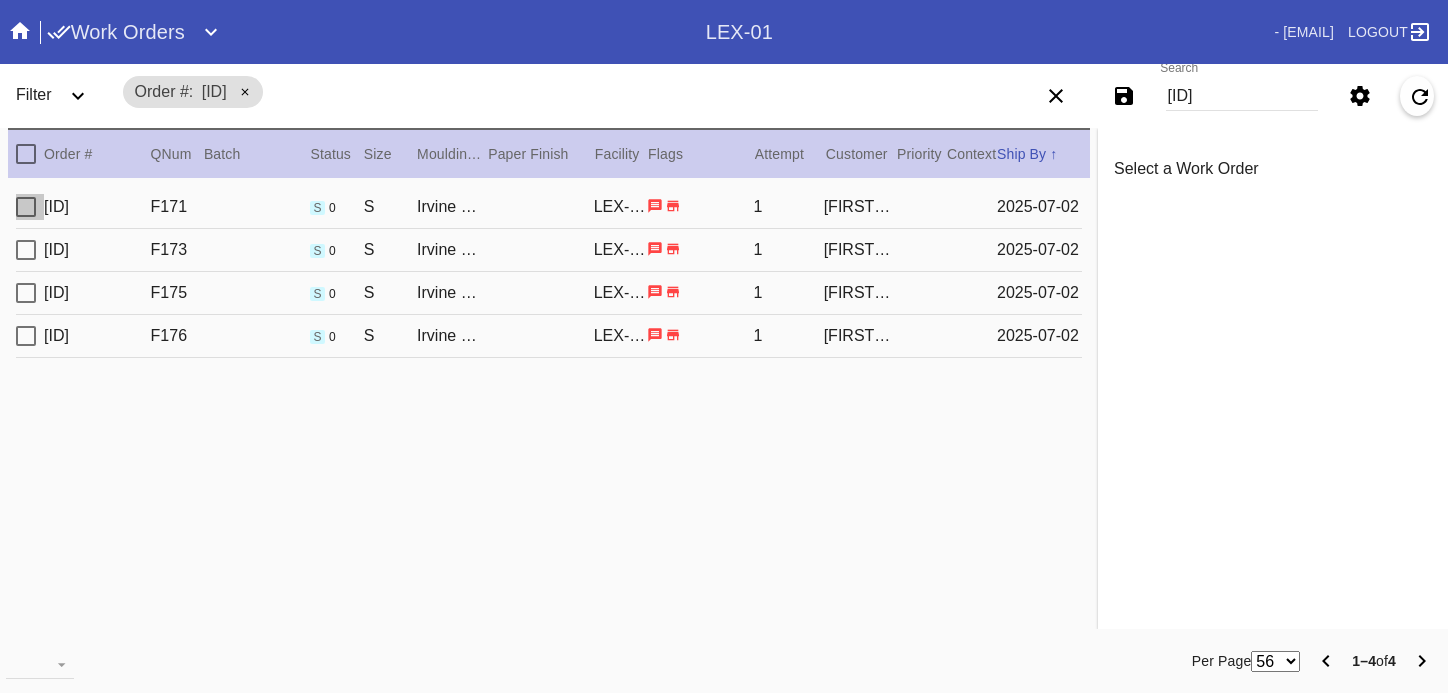 click at bounding box center [26, 207] 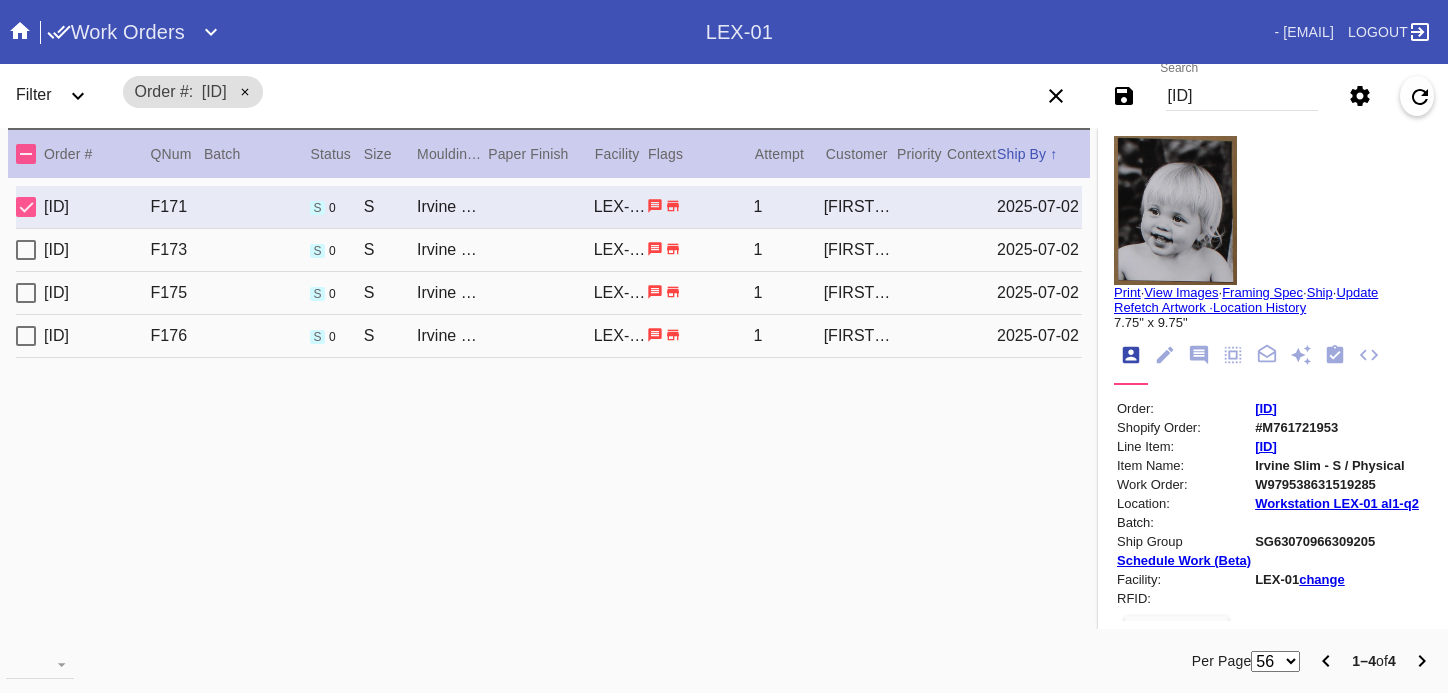 scroll, scrollTop: 0, scrollLeft: 0, axis: both 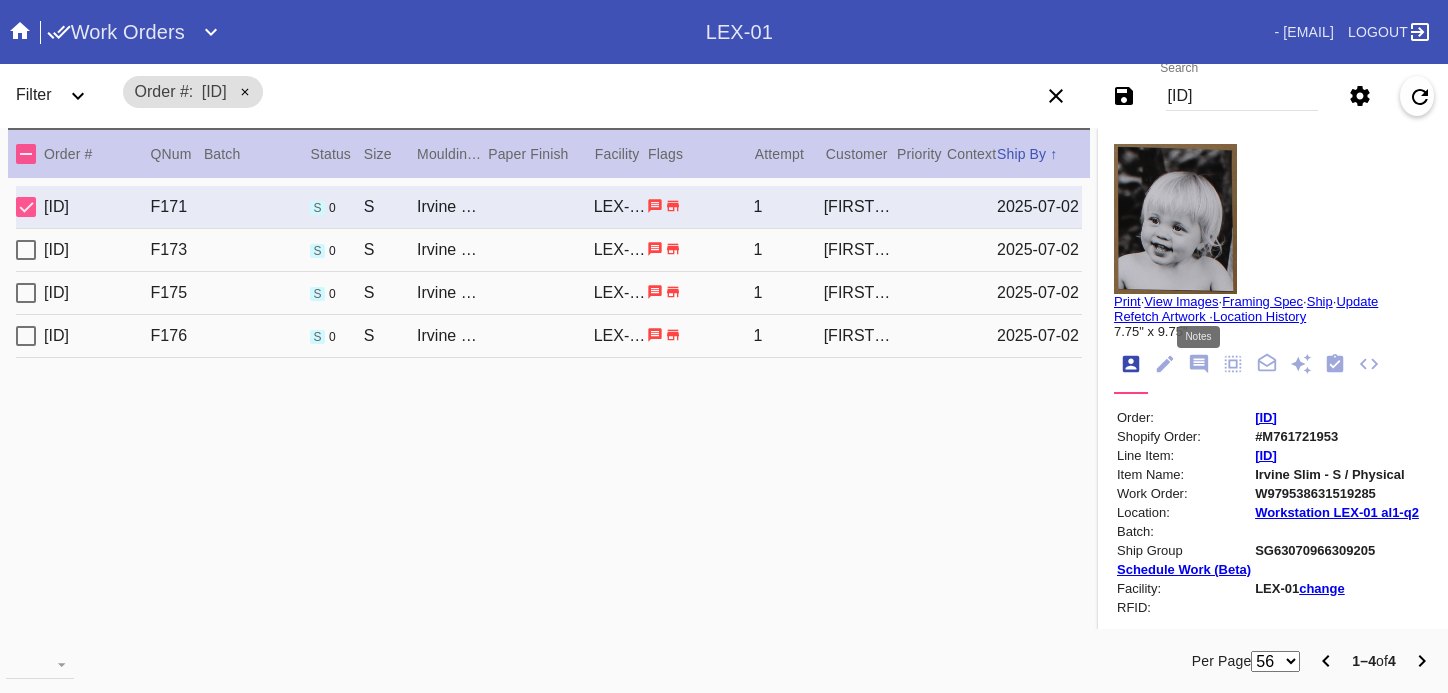 click at bounding box center [1199, 364] 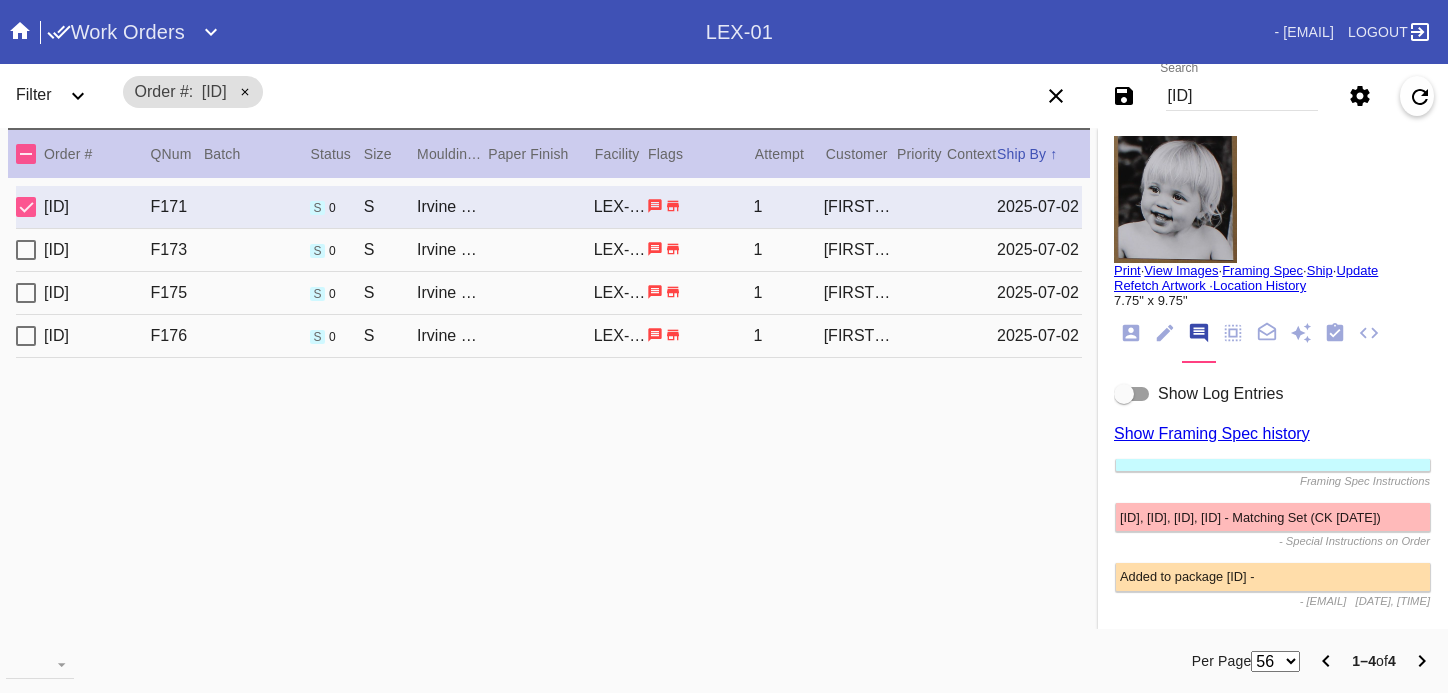 scroll, scrollTop: 35, scrollLeft: 0, axis: vertical 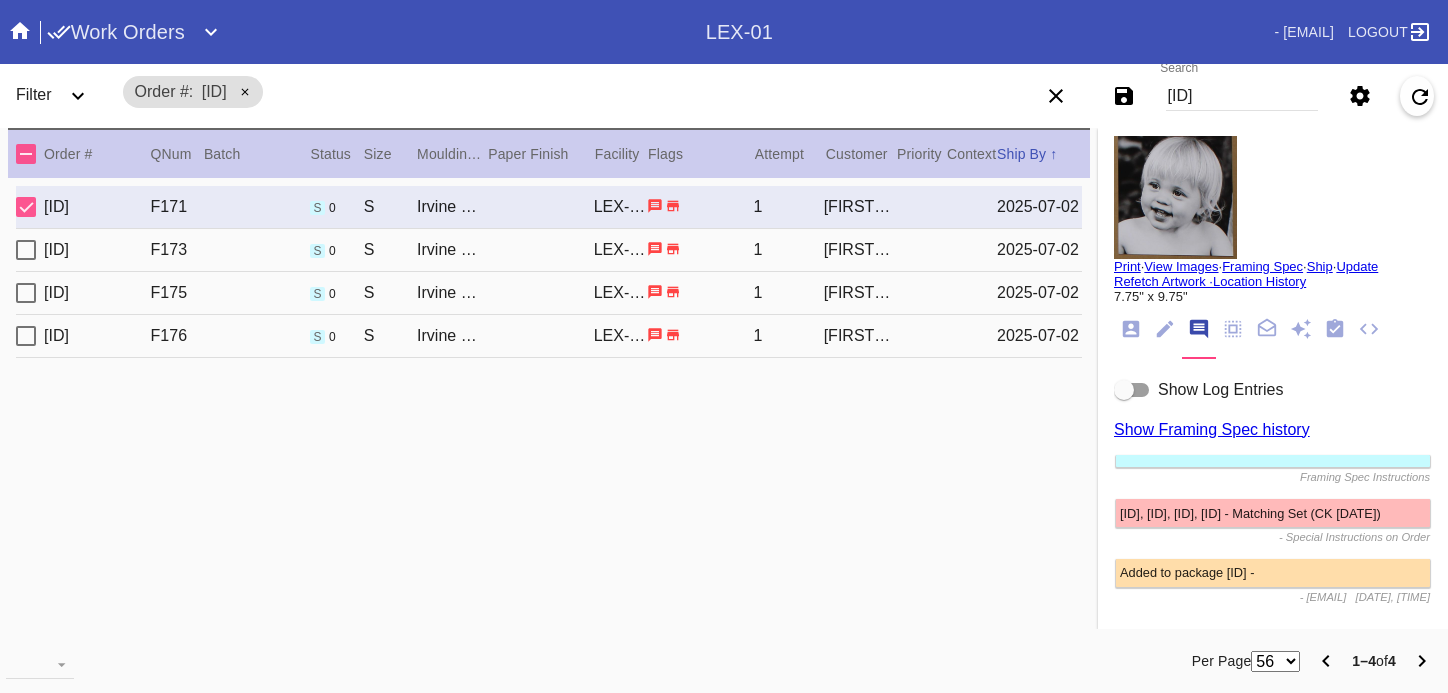 click at bounding box center (1132, 390) 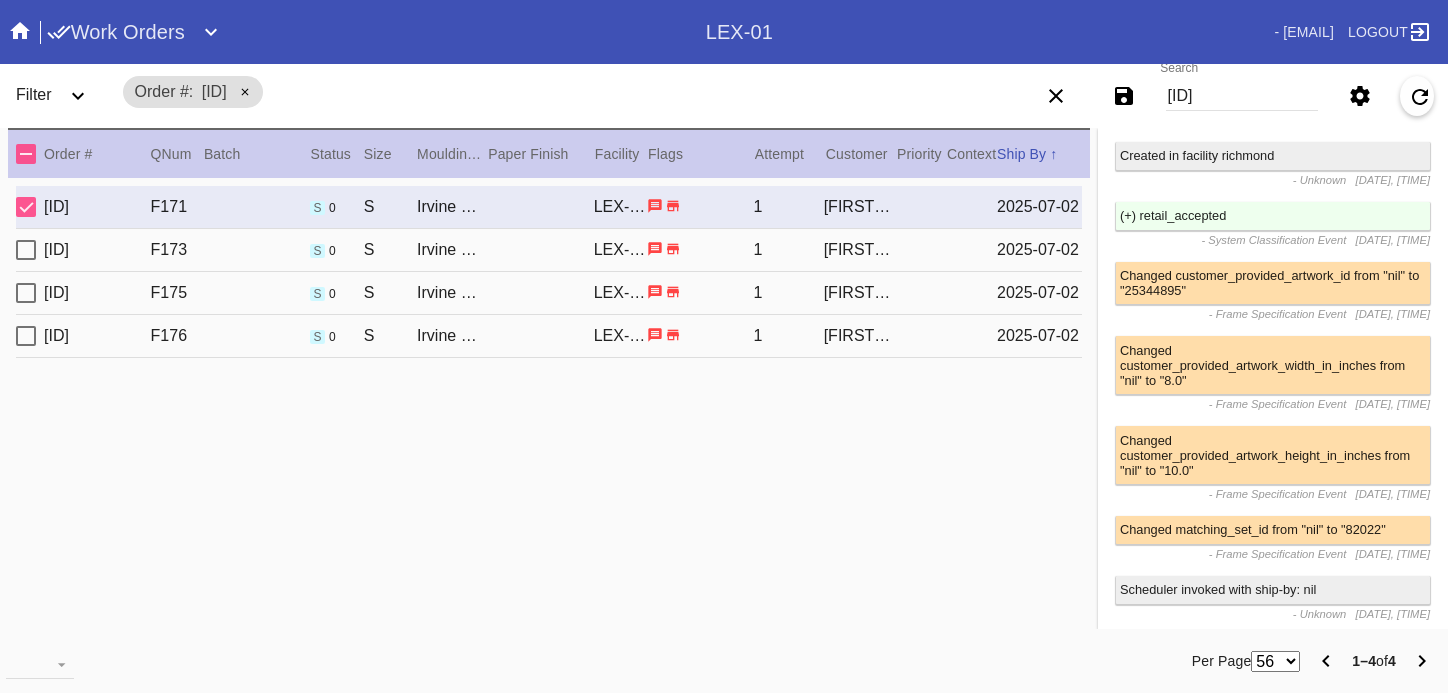 scroll, scrollTop: 0, scrollLeft: 0, axis: both 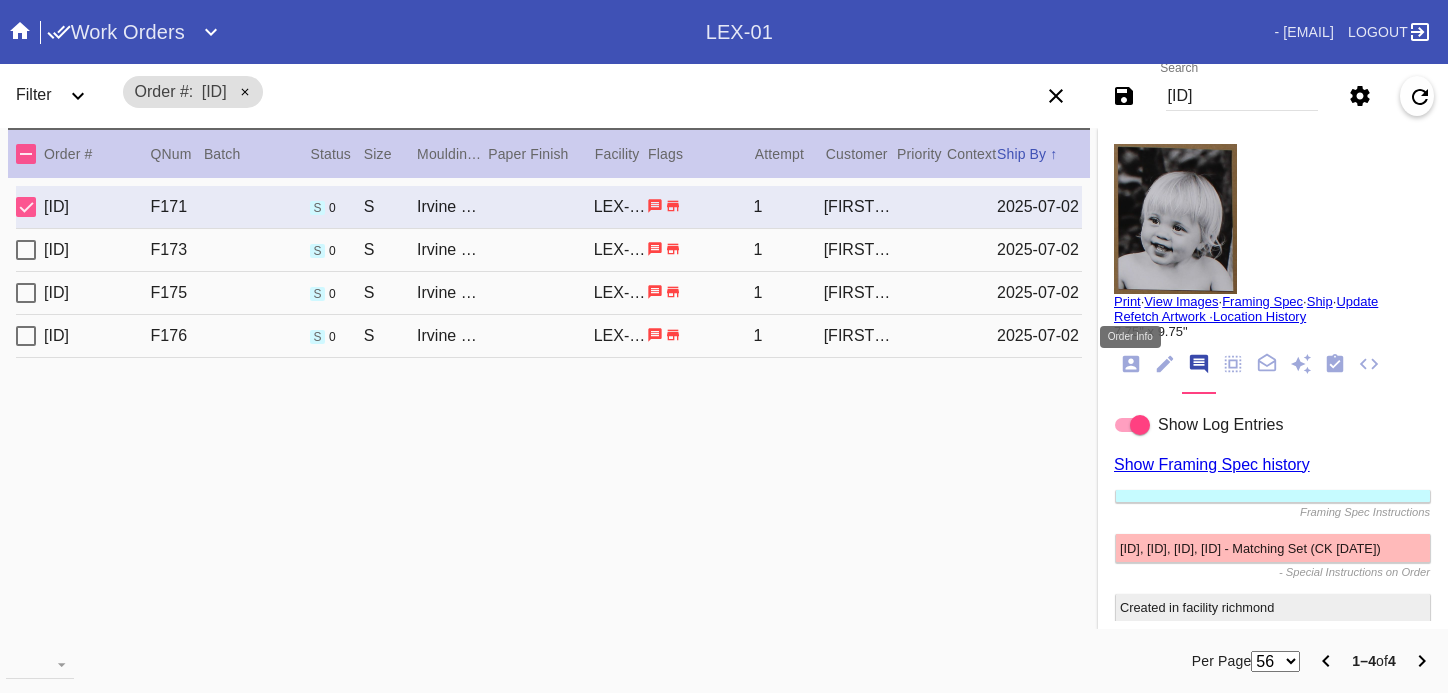 click at bounding box center [1131, 364] 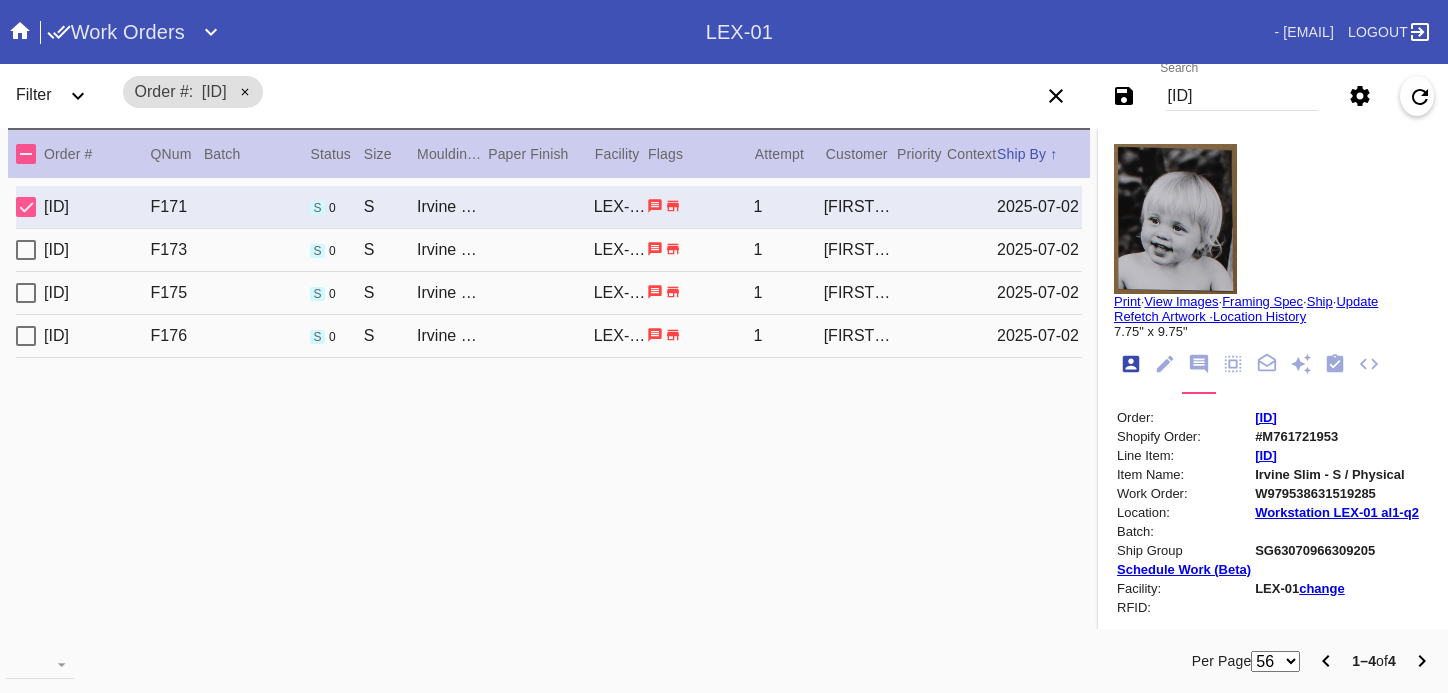 scroll, scrollTop: 24, scrollLeft: 0, axis: vertical 